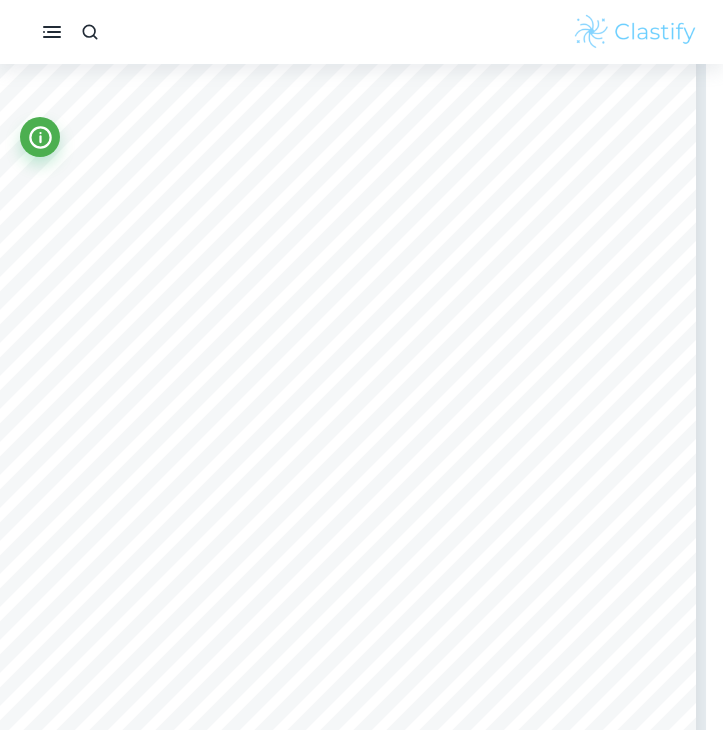 scroll, scrollTop: 4191, scrollLeft: 17, axis: both 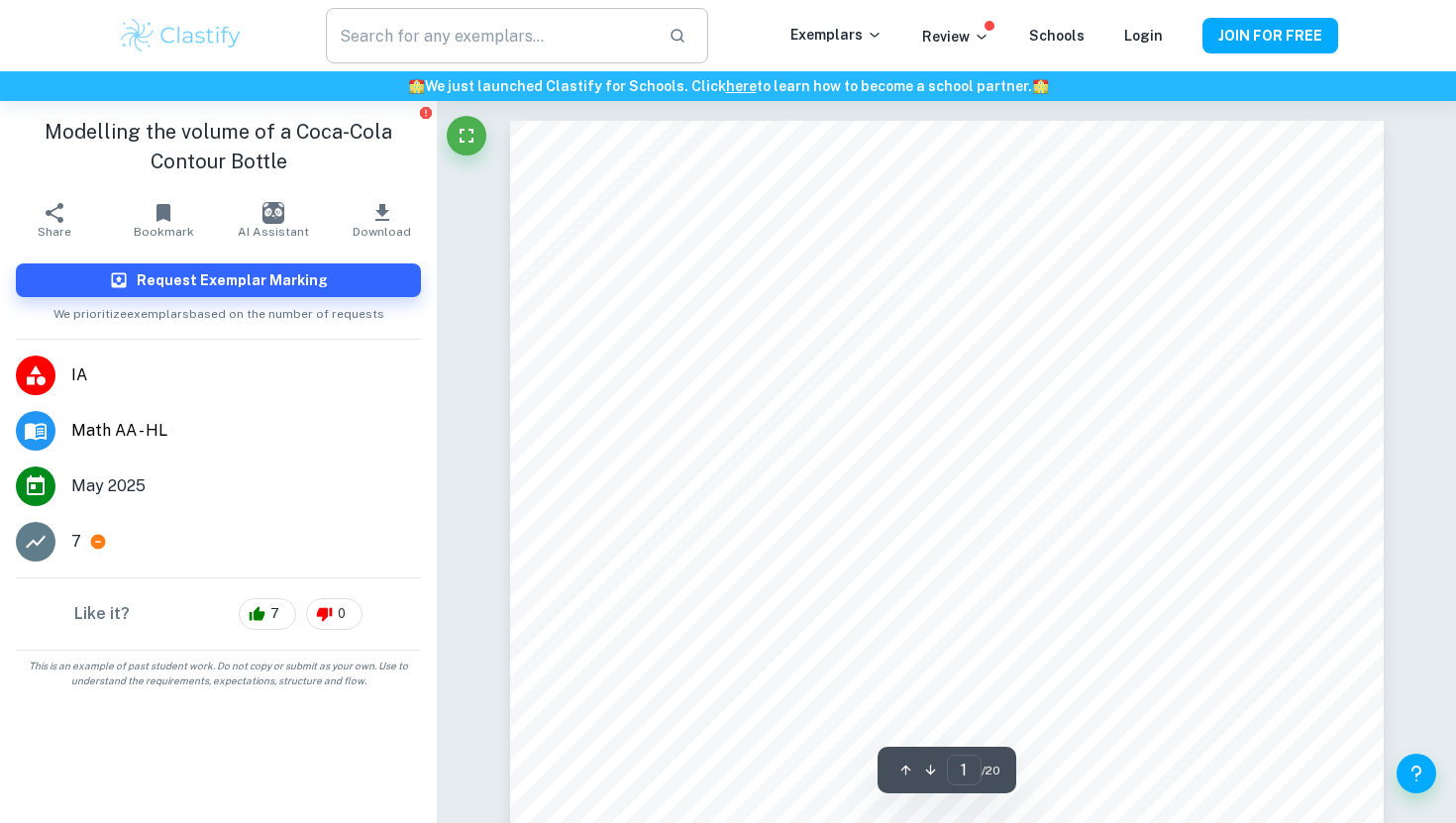 click at bounding box center [489, 36] 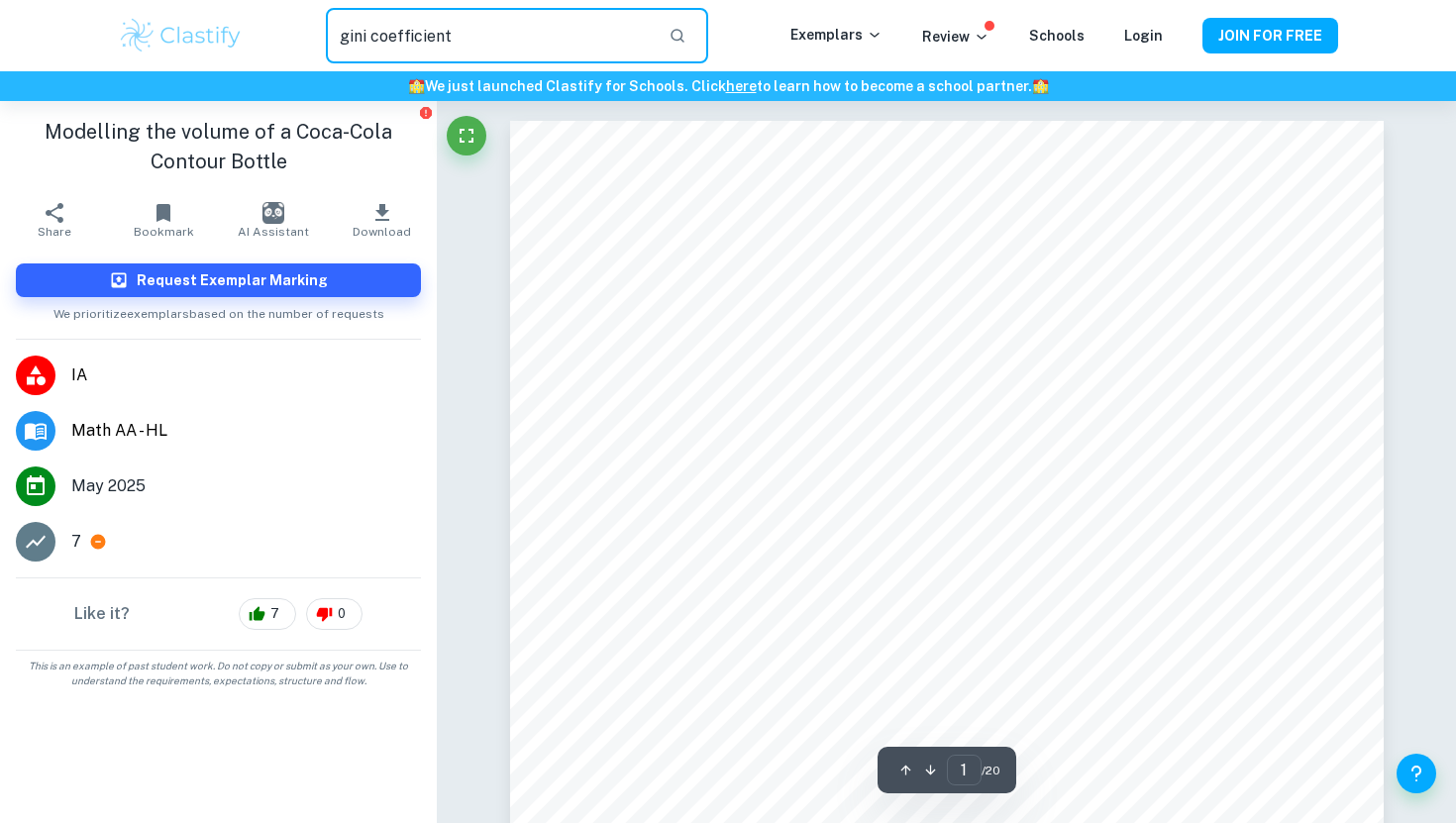 type on "gini coefficient" 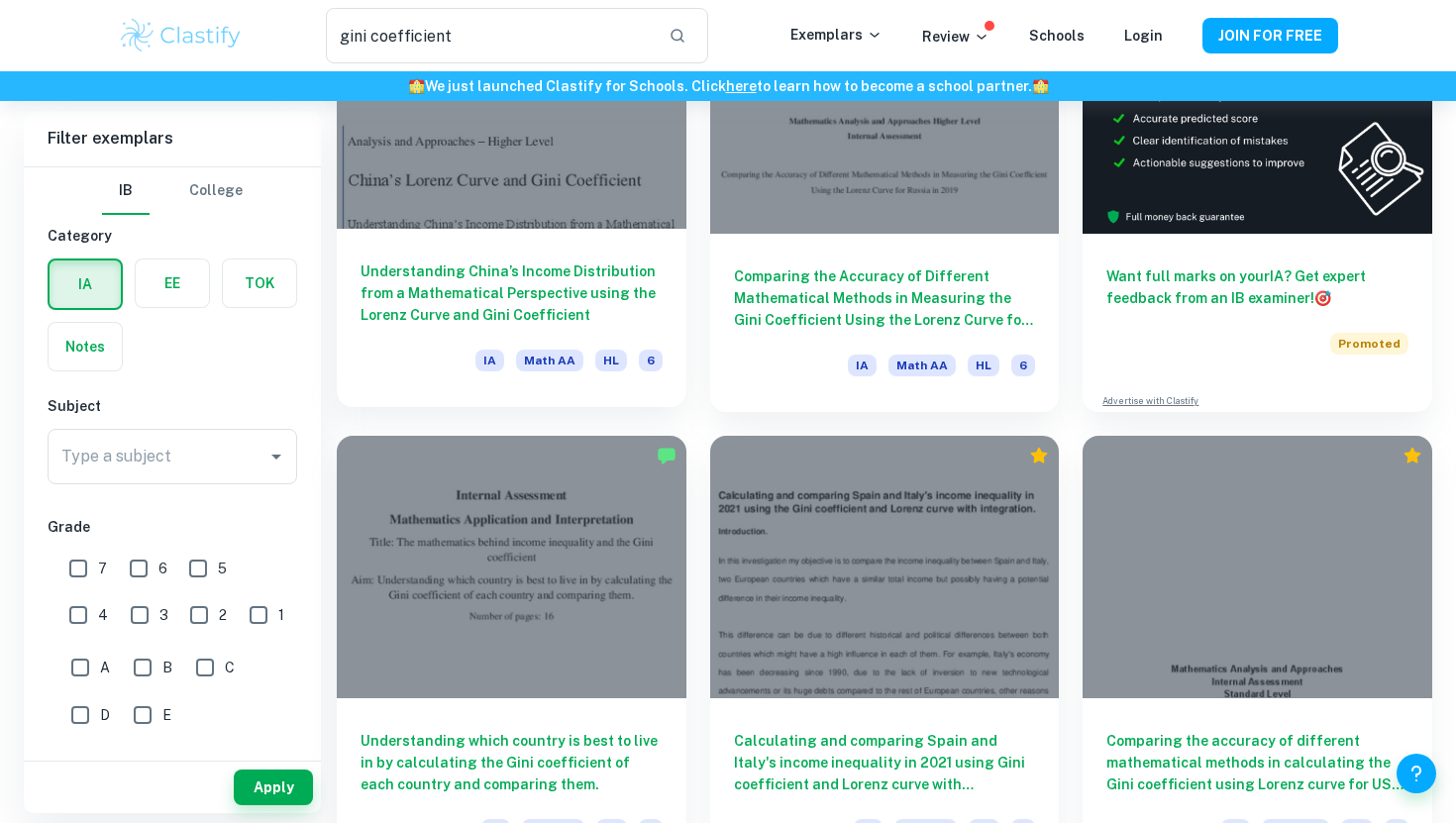 scroll, scrollTop: 248, scrollLeft: 0, axis: vertical 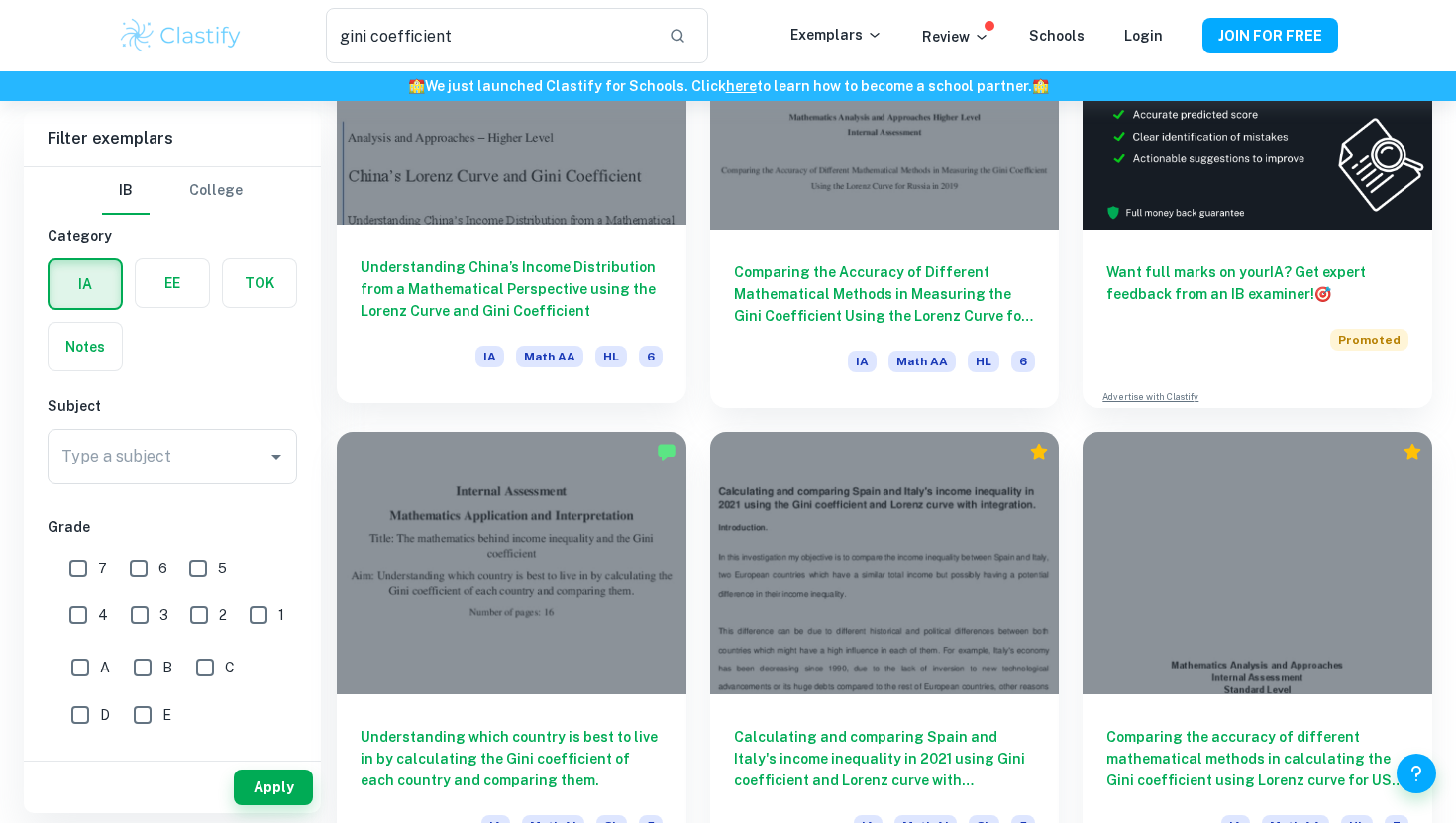 click on "Understanding China’s Income Distribution from a Mathematical  Perspective using the Lorenz Curve and Gini Coefficient" at bounding box center [511, 289] 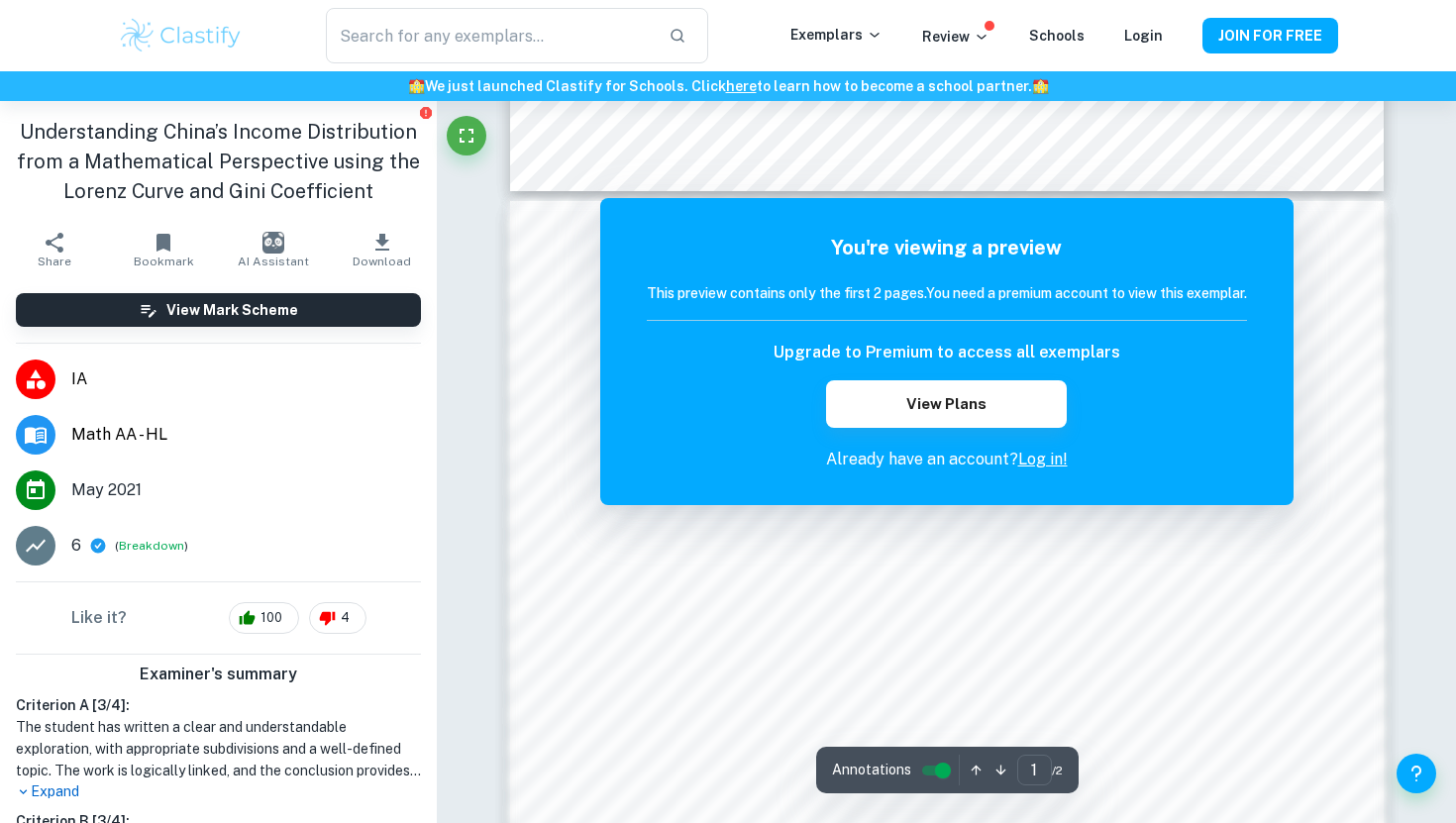scroll, scrollTop: 1914, scrollLeft: 0, axis: vertical 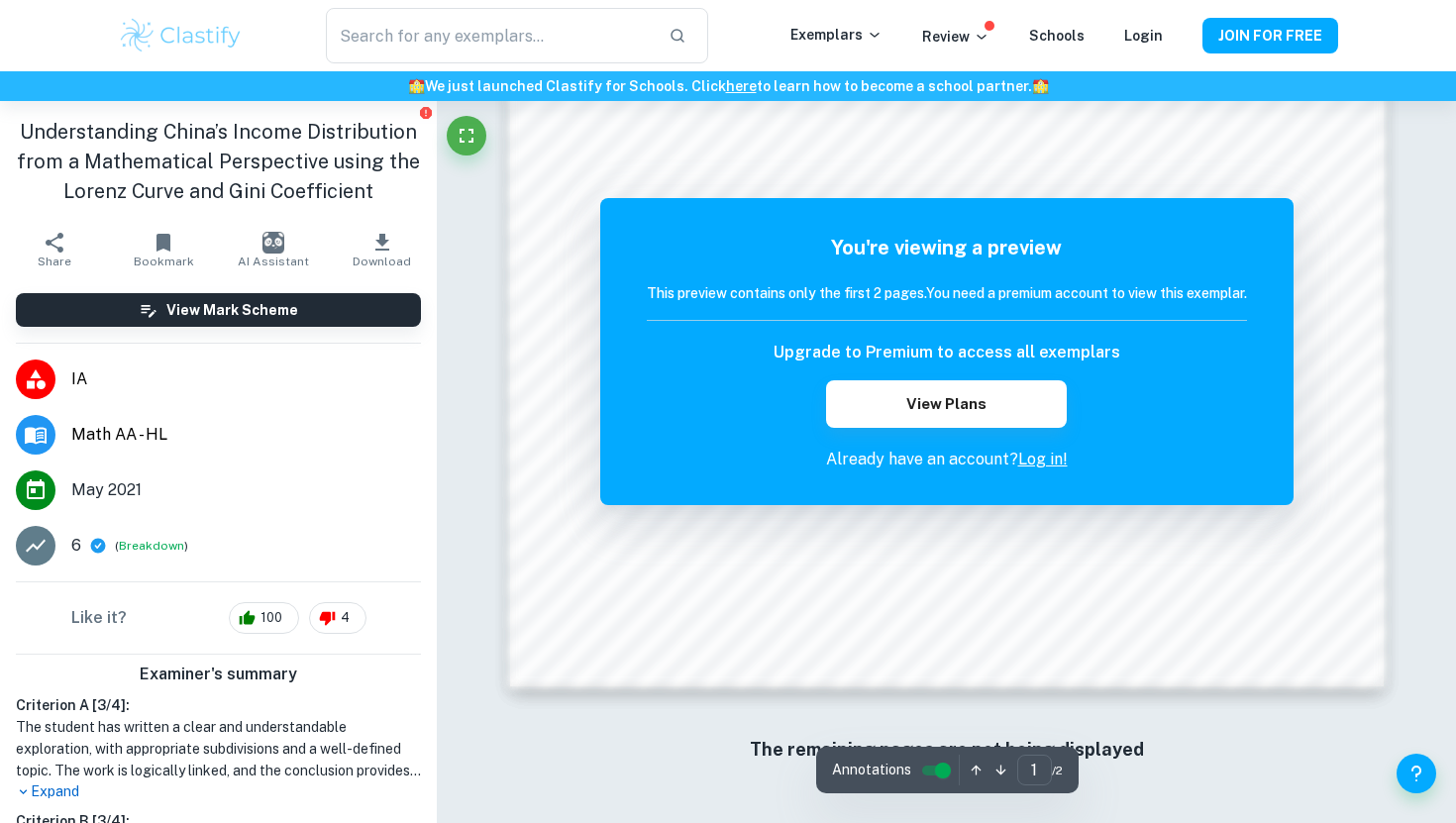 type on "gini coefficient" 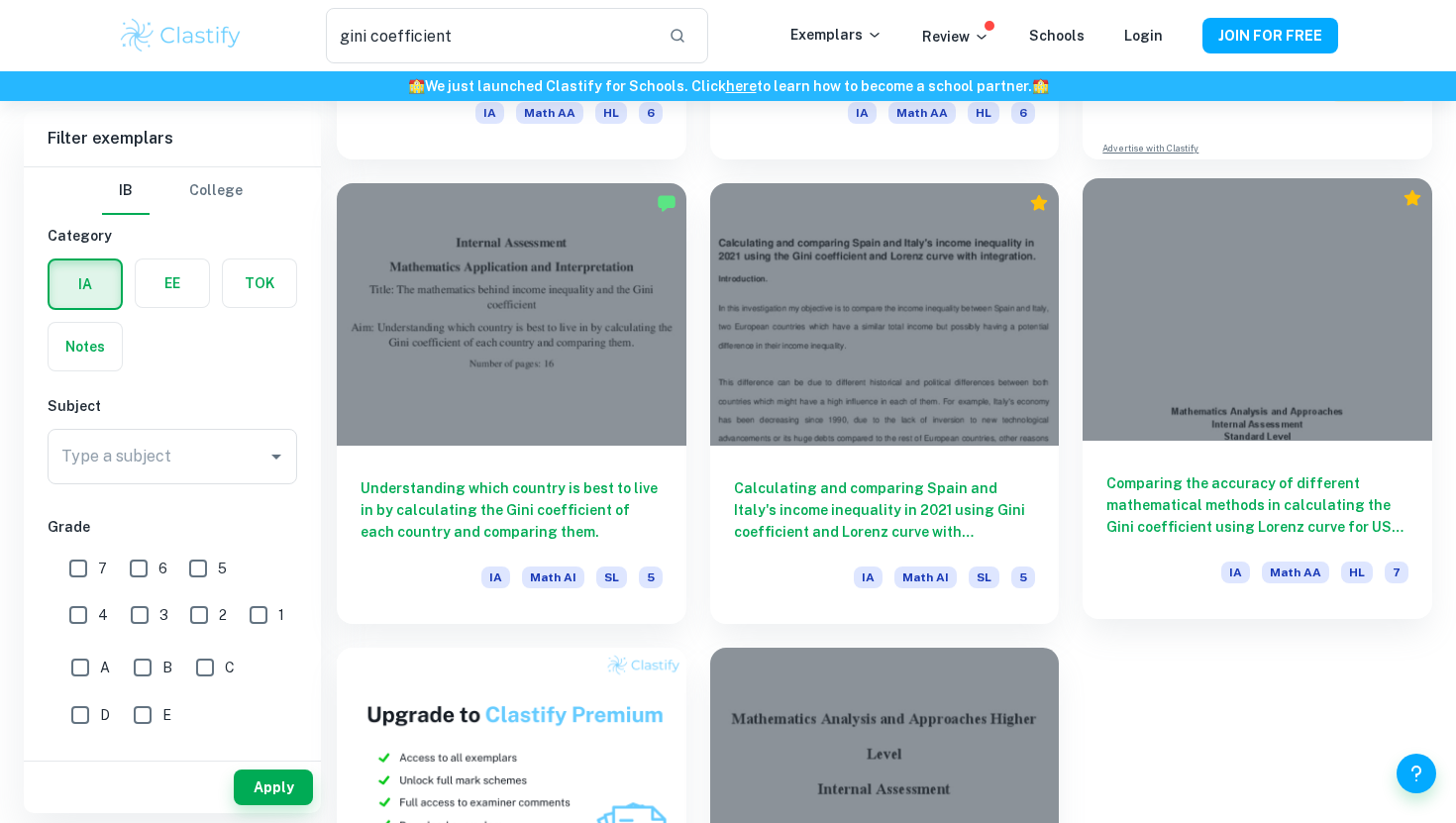 scroll, scrollTop: 506, scrollLeft: 0, axis: vertical 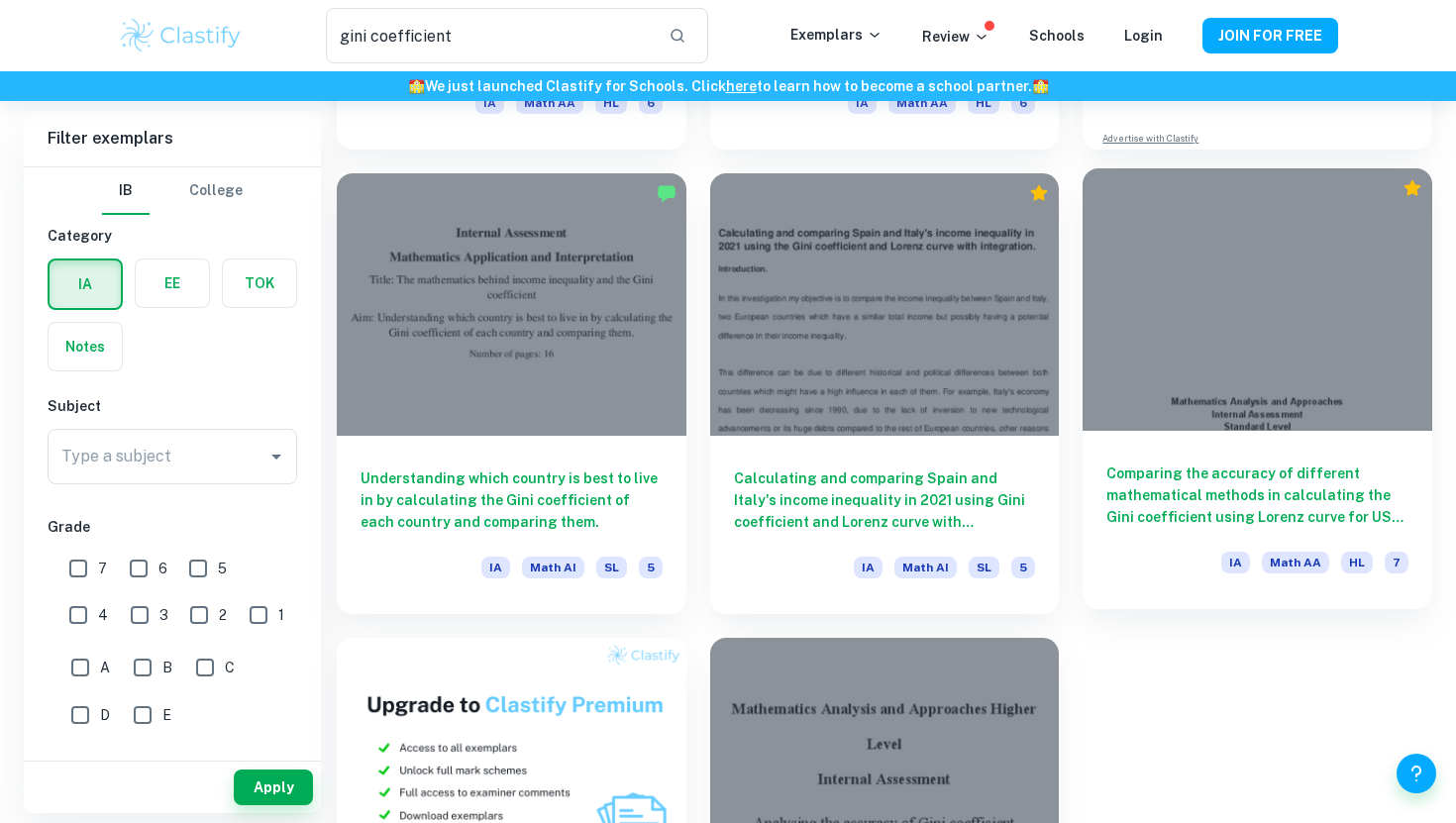 click on "Comparing the accuracy of different mathematical methods in  calculating the Gini coefficient using Lorenz curve for USA in 2021" at bounding box center [1257, 495] 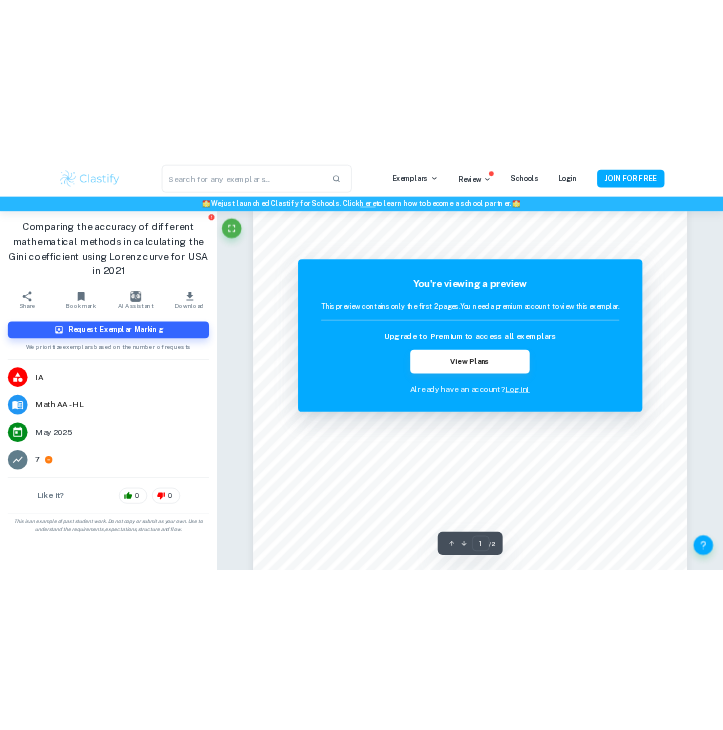 scroll, scrollTop: 0, scrollLeft: 0, axis: both 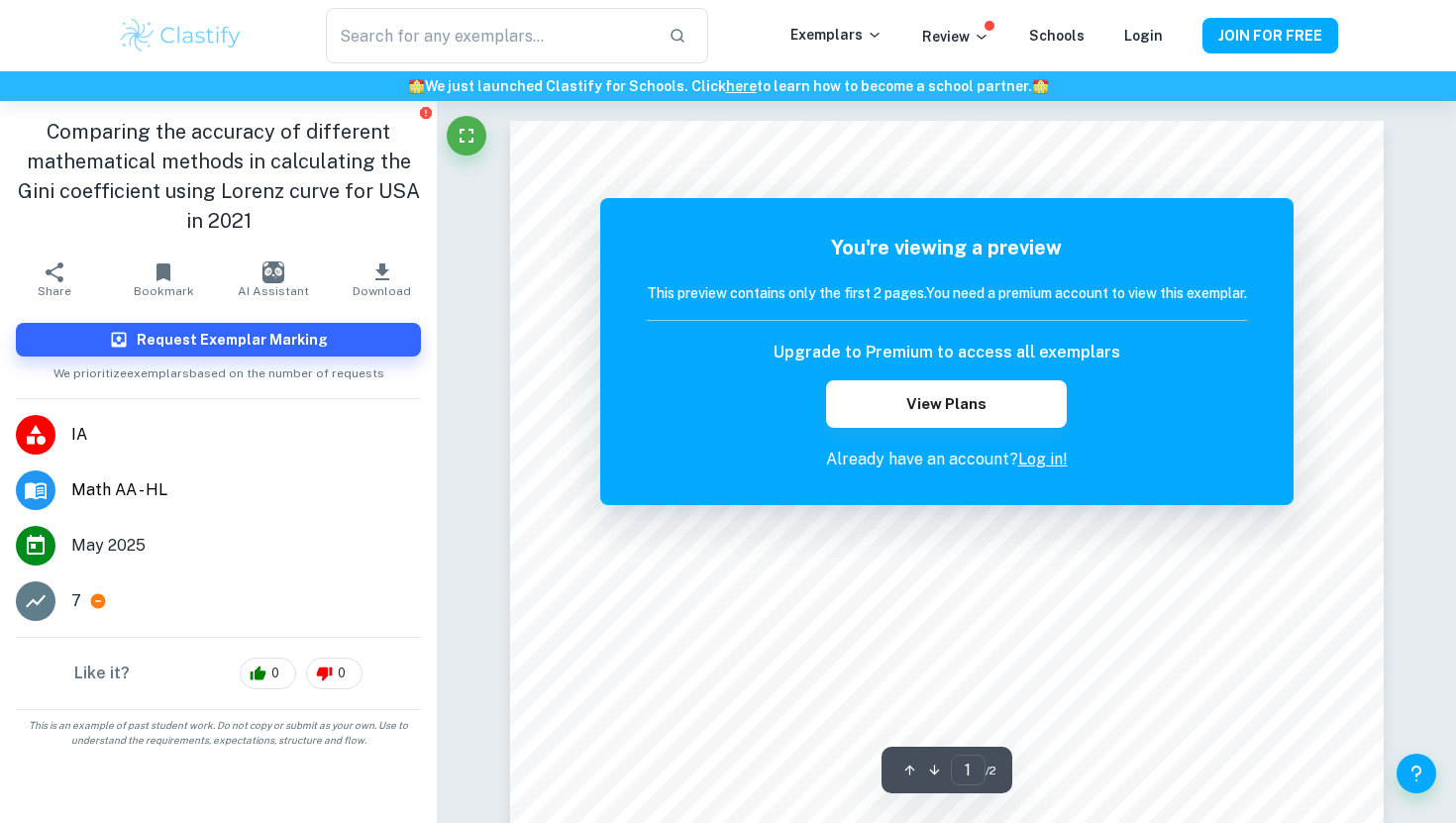 click on "Log in!" at bounding box center (1043, 459) 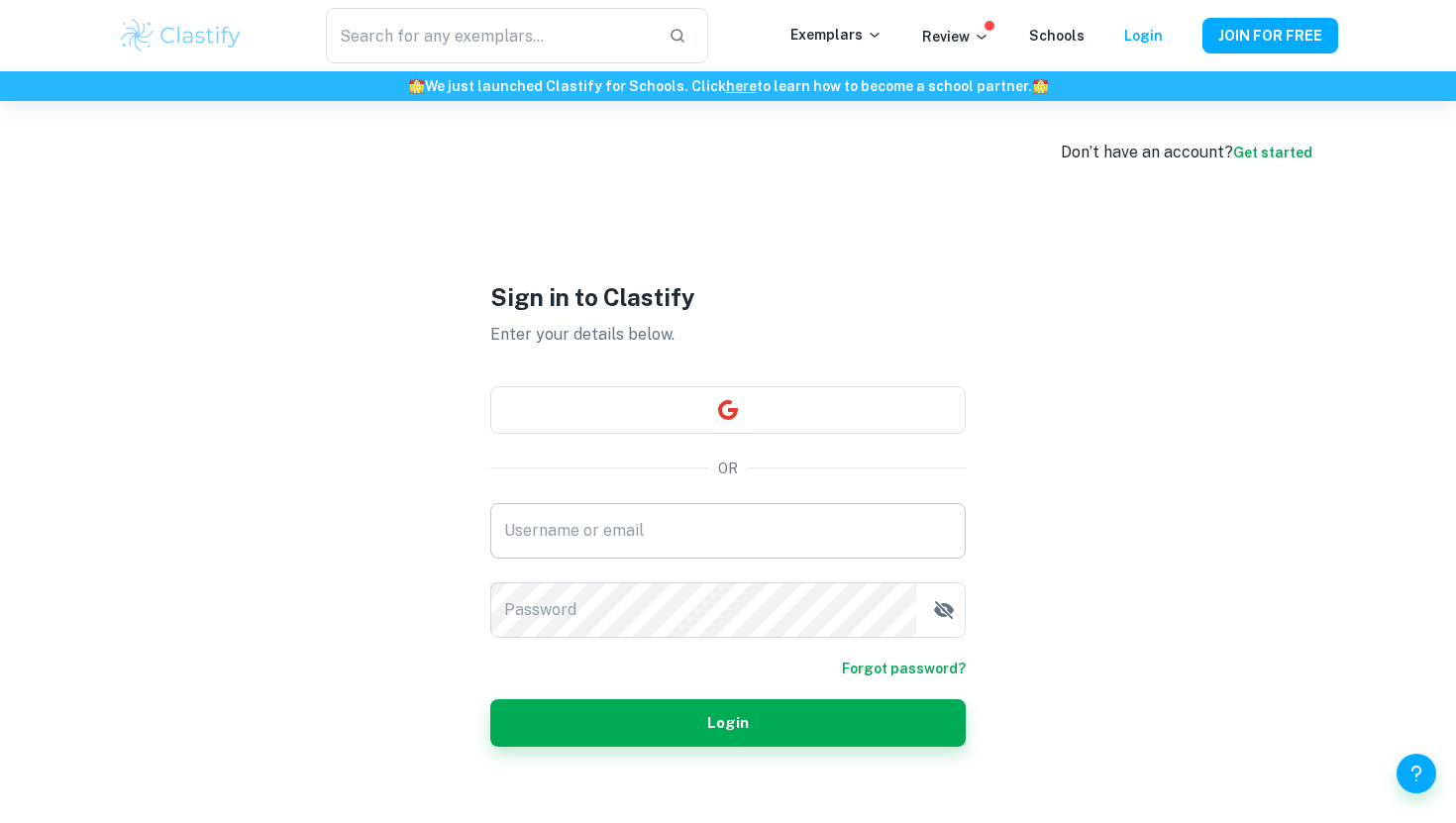 click on "Username or email" at bounding box center [728, 531] 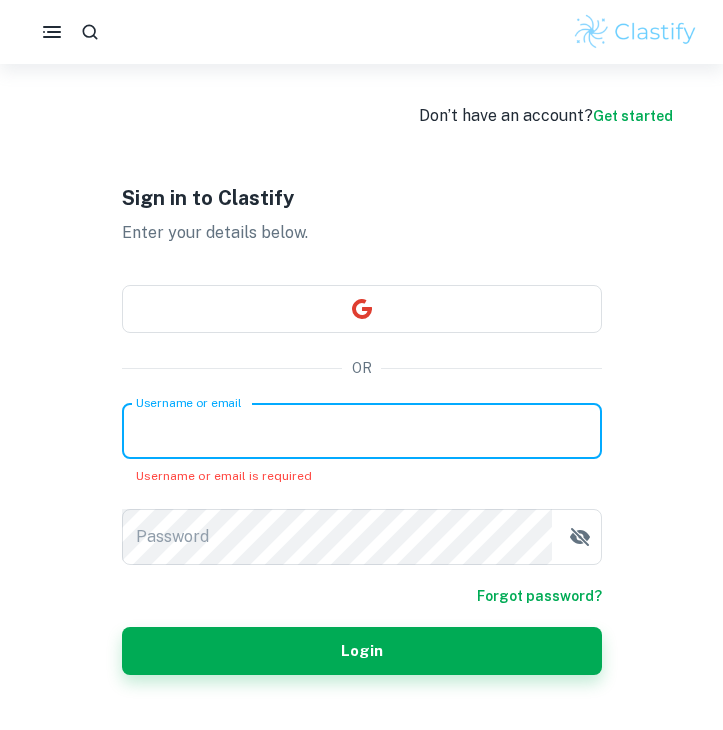scroll, scrollTop: 64, scrollLeft: 0, axis: vertical 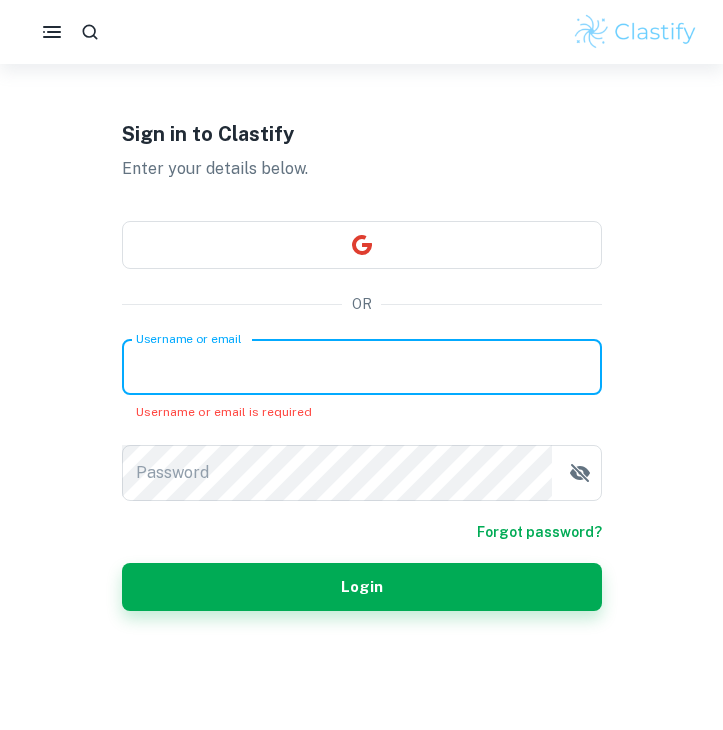 click on "Username or email" at bounding box center (362, 367) 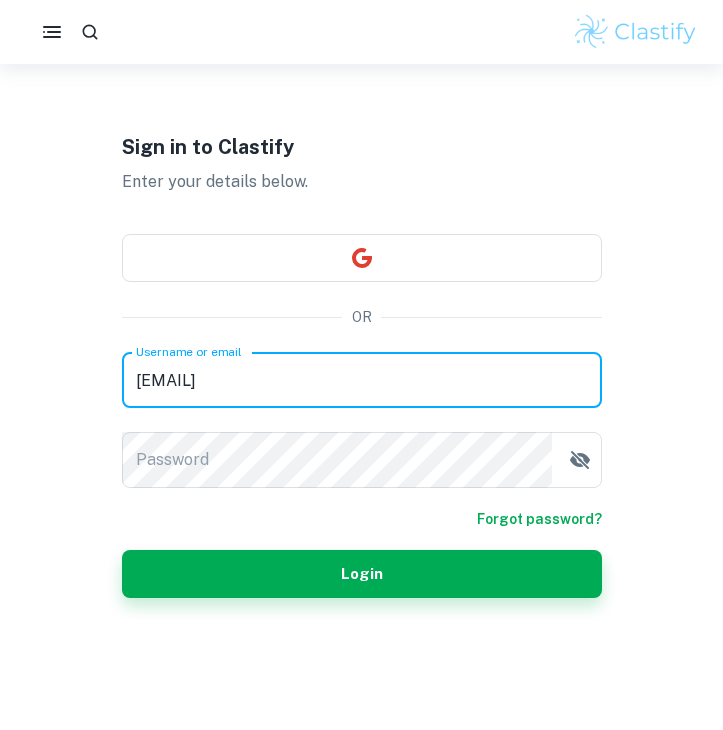 type on "[EMAIL]" 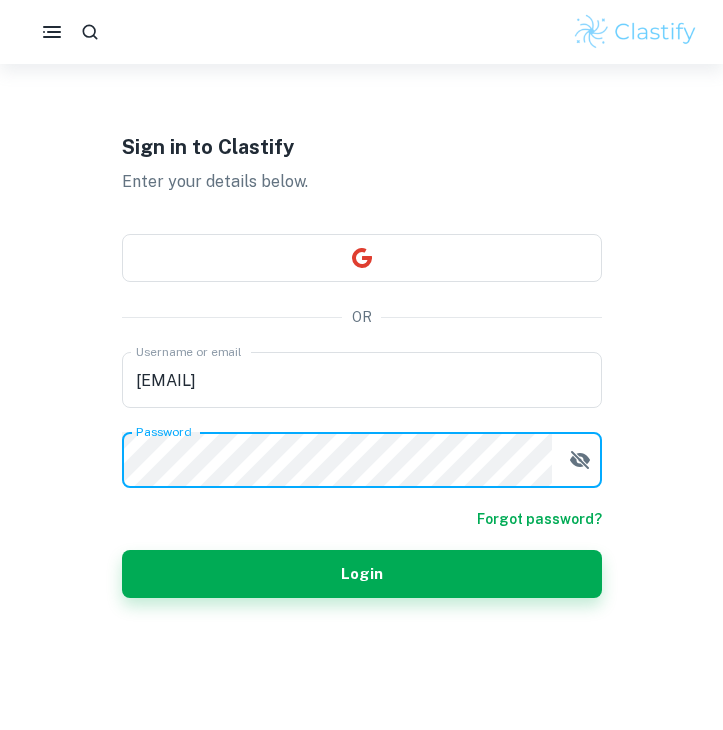 click on "Login" at bounding box center (362, 574) 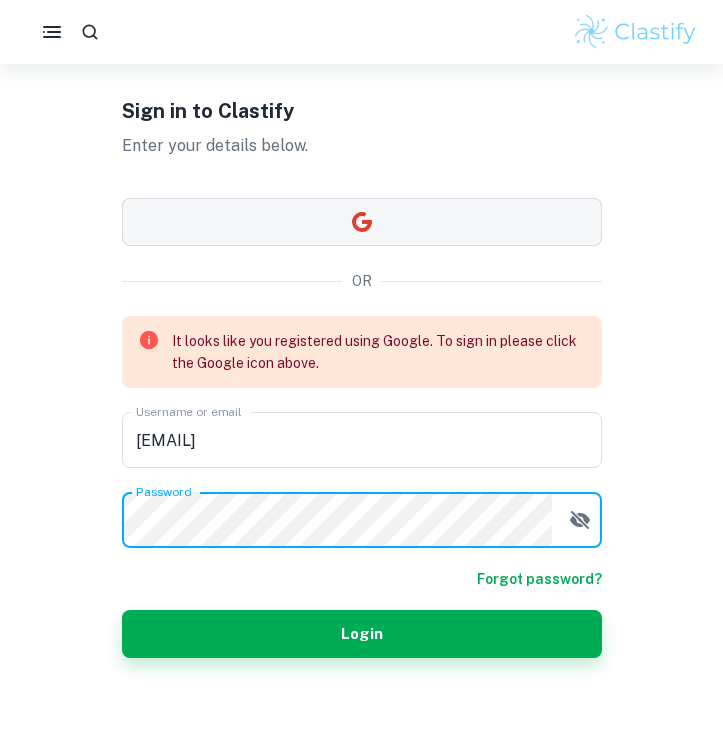 click on "Sign in to Clastify Enter your details below. OR It looks like you registered using Google. To sign in please click the Google icon above. Username or email [EMAIL] Username or email Password Password Forgot password? Login" at bounding box center [362, 377] 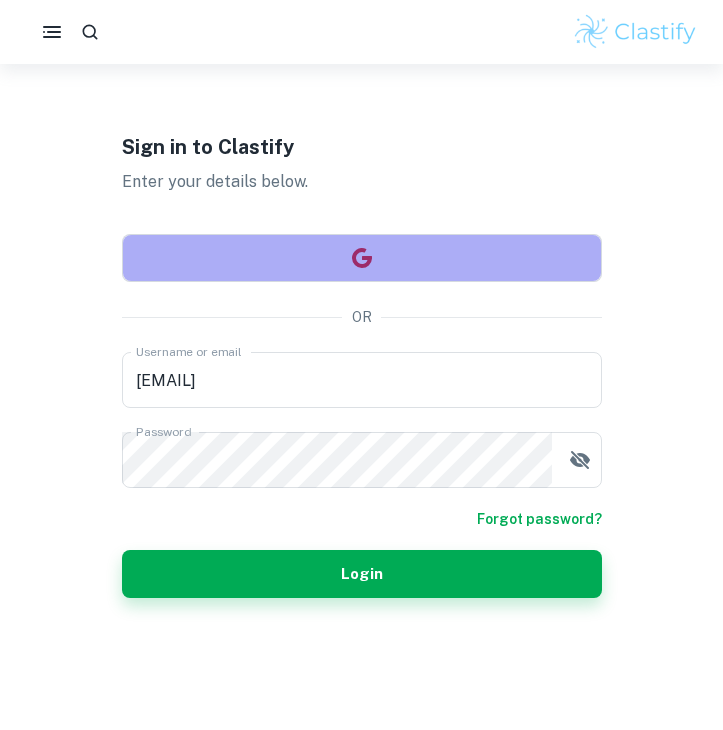 click at bounding box center [362, 258] 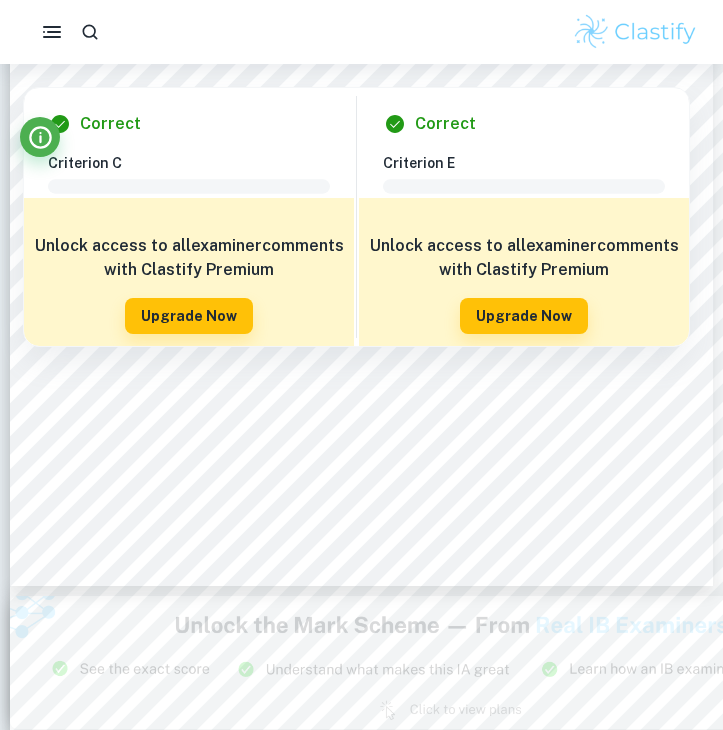 click on "Unlock access to all  examiner  comments with Clastify Premium Upgrade Now" at bounding box center (189, 284) 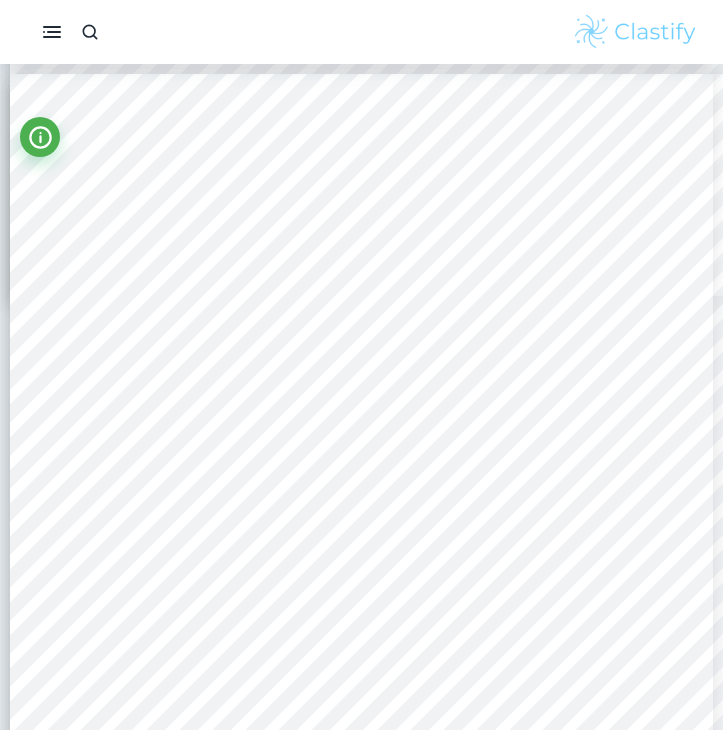 scroll, scrollTop: 4158, scrollLeft: 0, axis: vertical 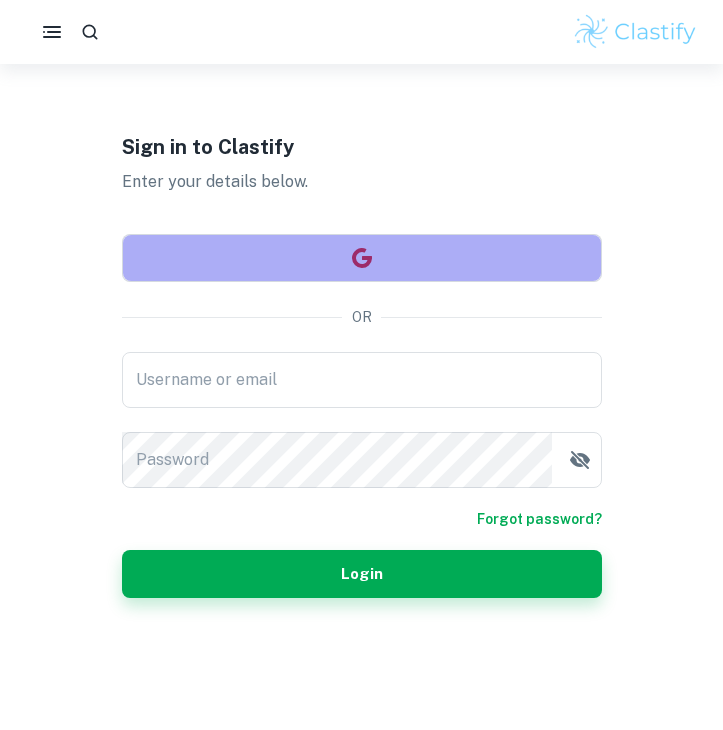 click at bounding box center [362, 258] 